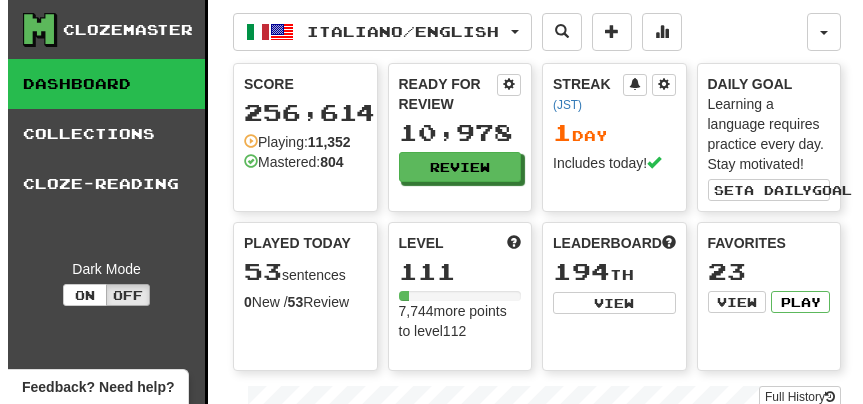 scroll, scrollTop: 0, scrollLeft: 0, axis: both 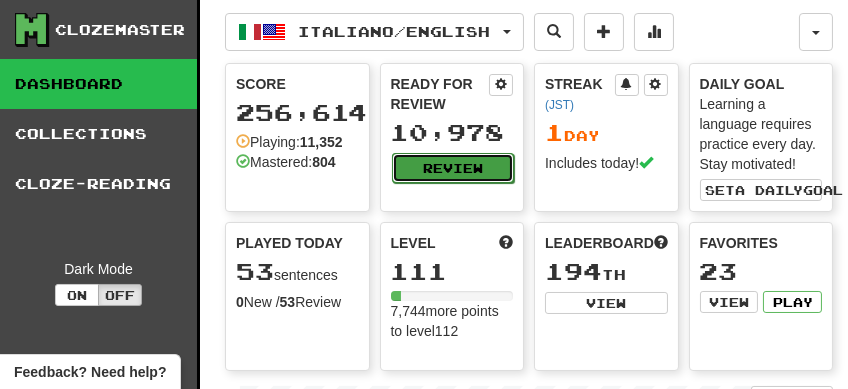 click on "Review" at bounding box center (453, 168) 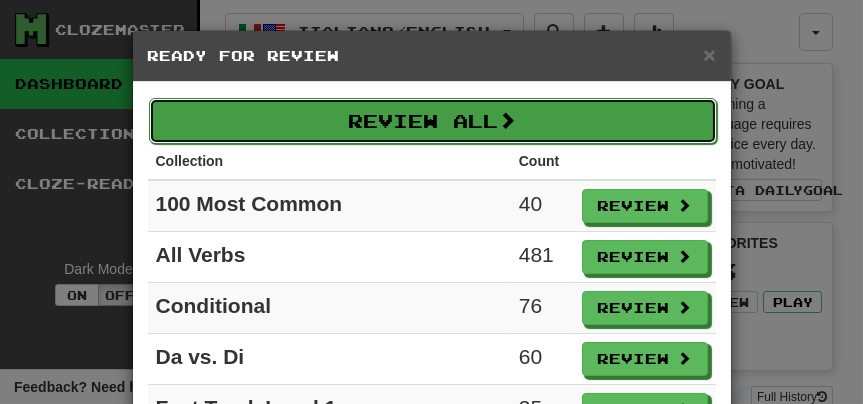click on "Review All" at bounding box center (433, 121) 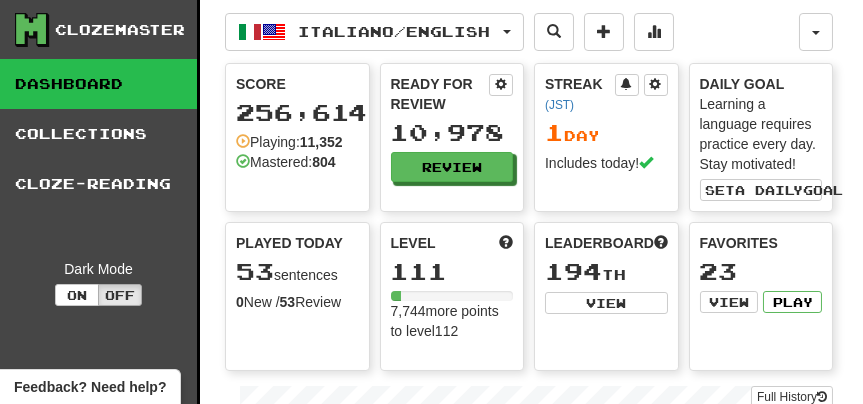 select on "**" 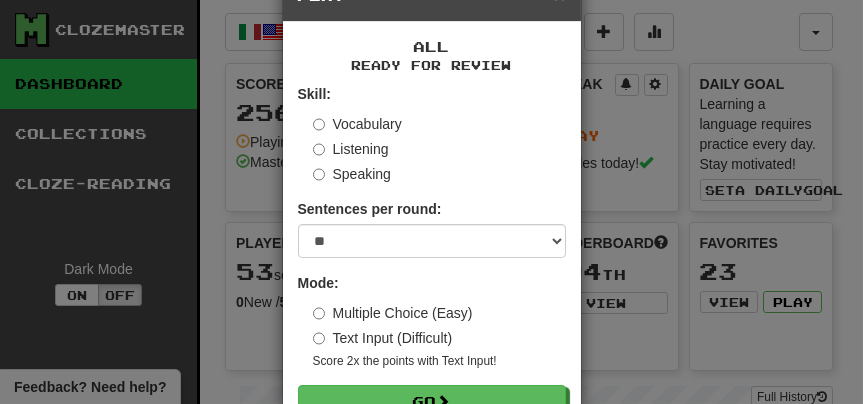 scroll, scrollTop: 121, scrollLeft: 0, axis: vertical 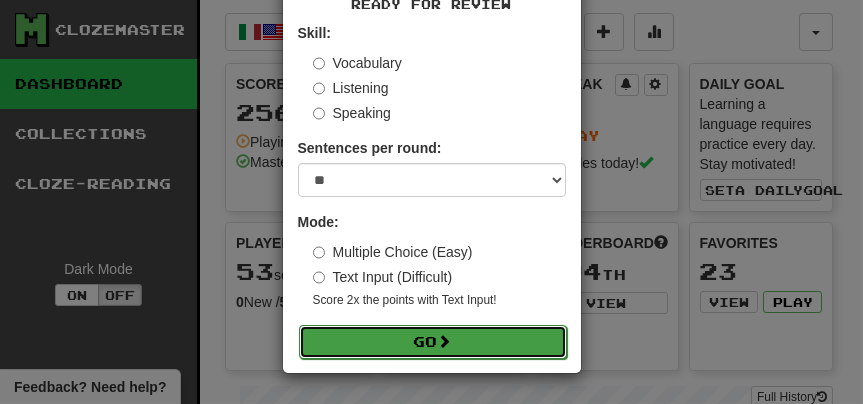click on "Go" at bounding box center [433, 342] 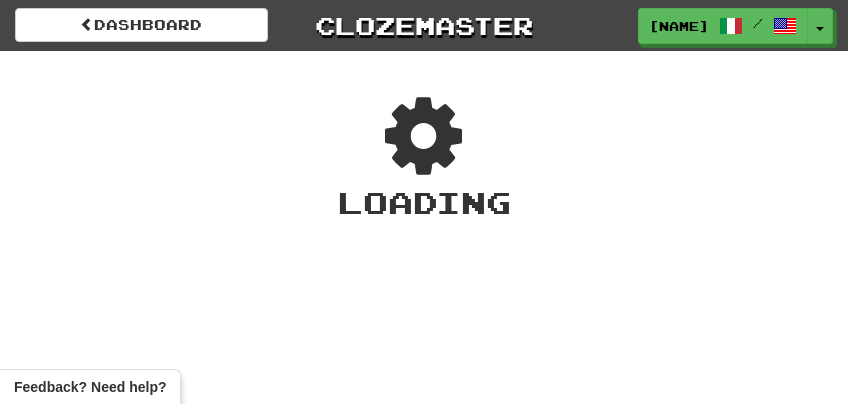 scroll, scrollTop: 0, scrollLeft: 0, axis: both 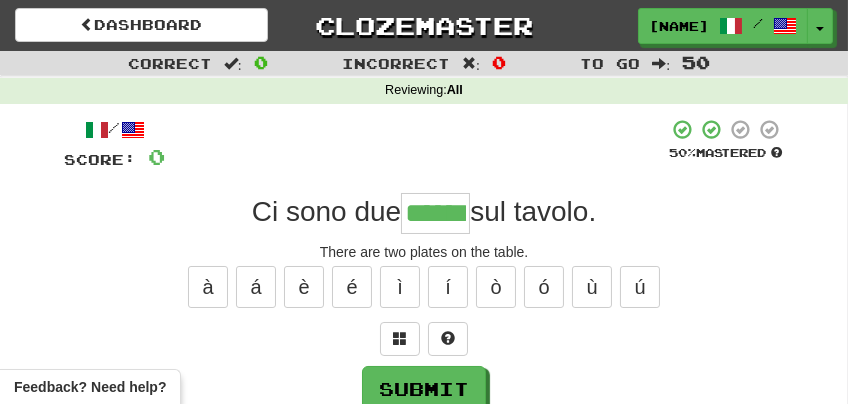 type on "******" 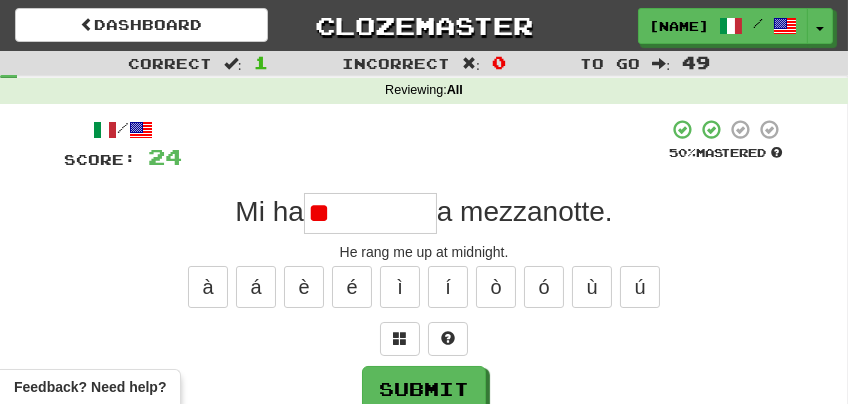 type on "*" 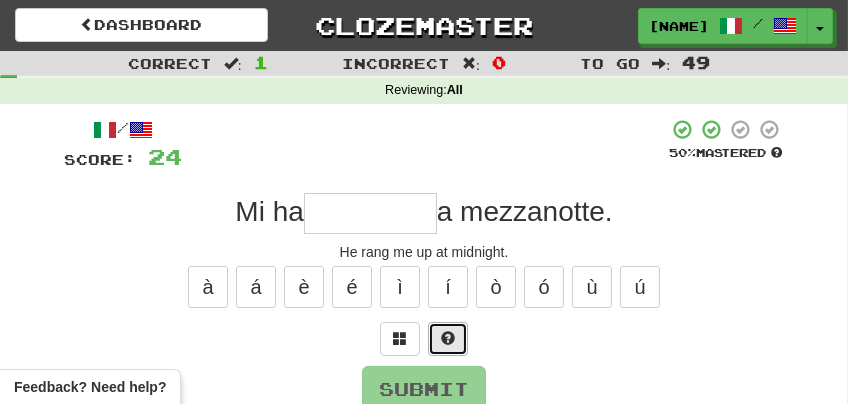 click at bounding box center (448, 339) 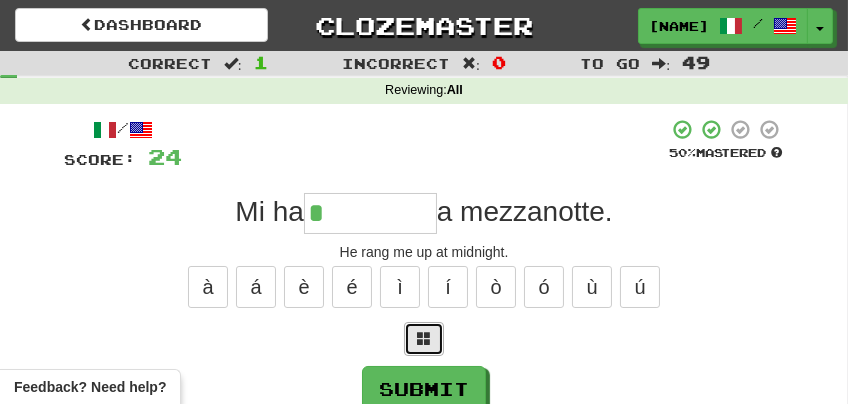 click at bounding box center (424, 339) 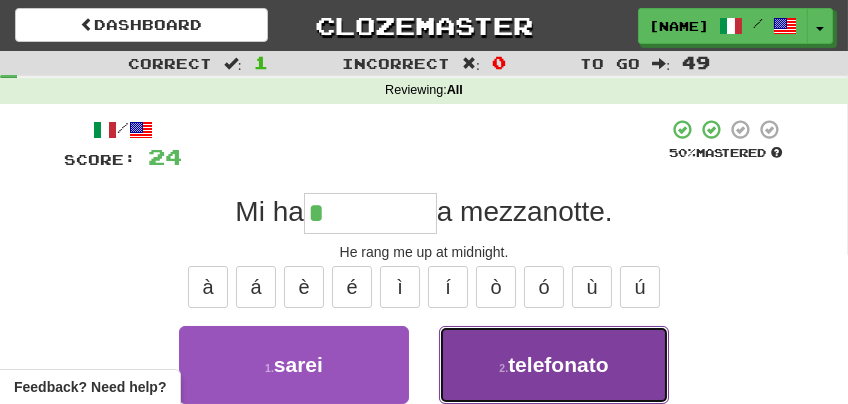 click on "telefonato" at bounding box center (558, 364) 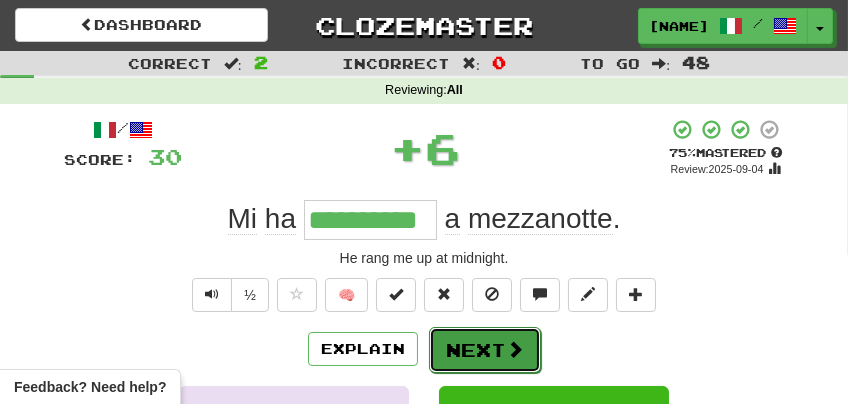 click on "Next" at bounding box center [485, 350] 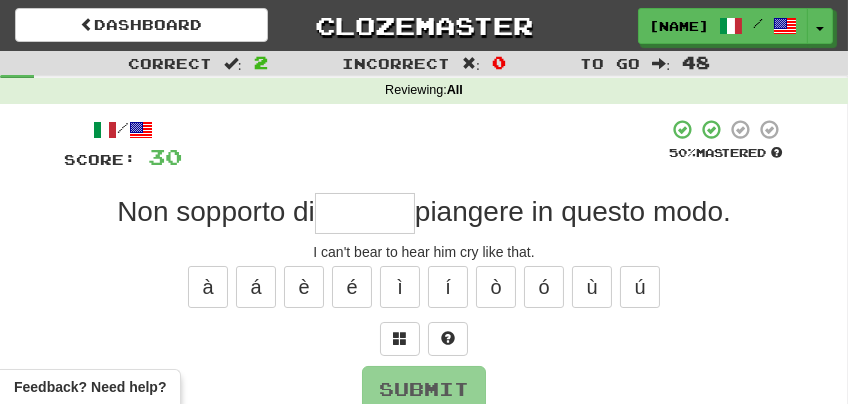 type on "*" 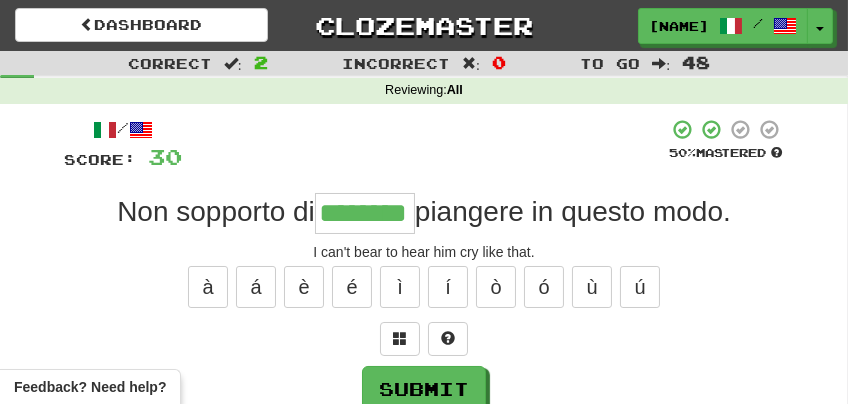 type on "********" 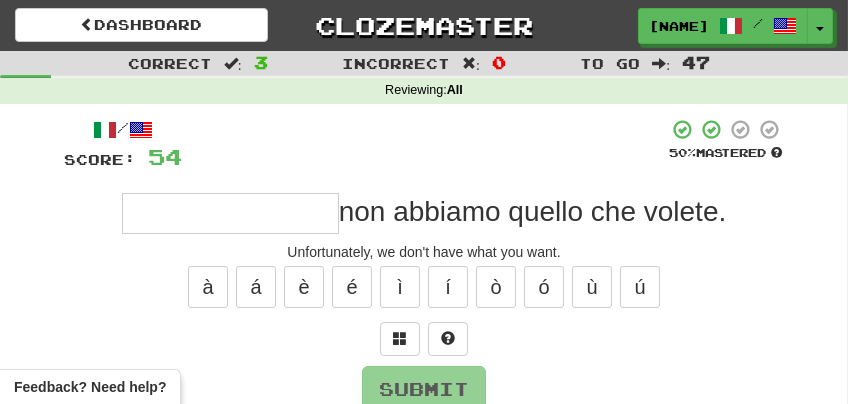 type on "*" 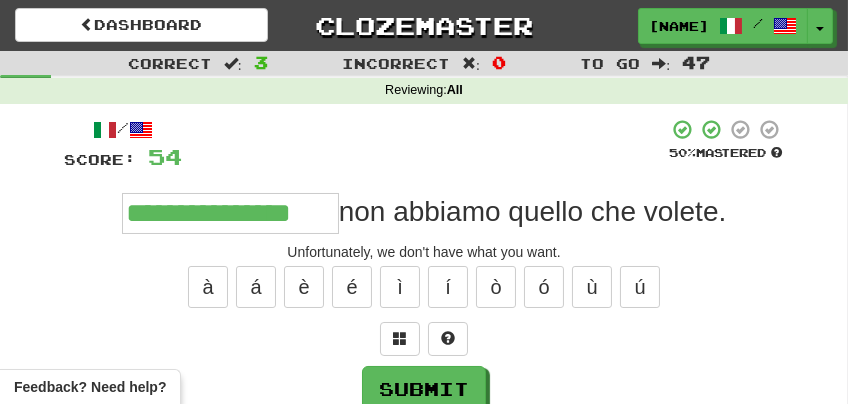 type on "**********" 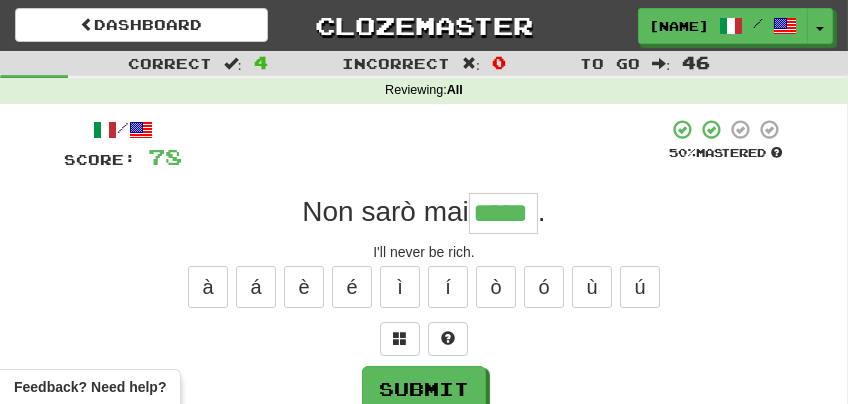 type on "*****" 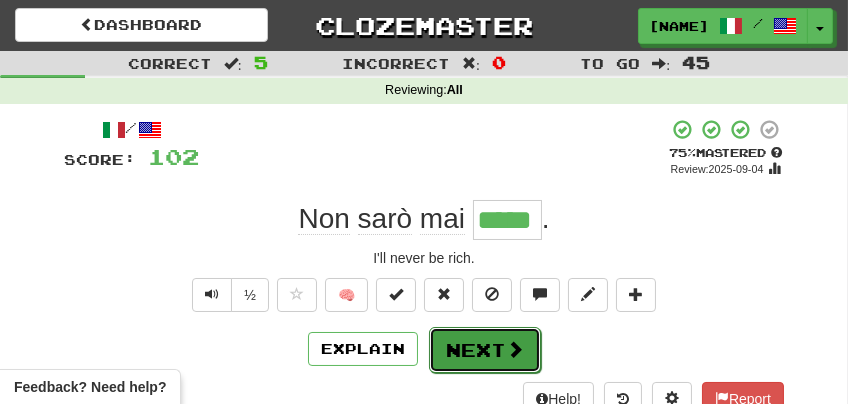 click on "Next" at bounding box center (485, 350) 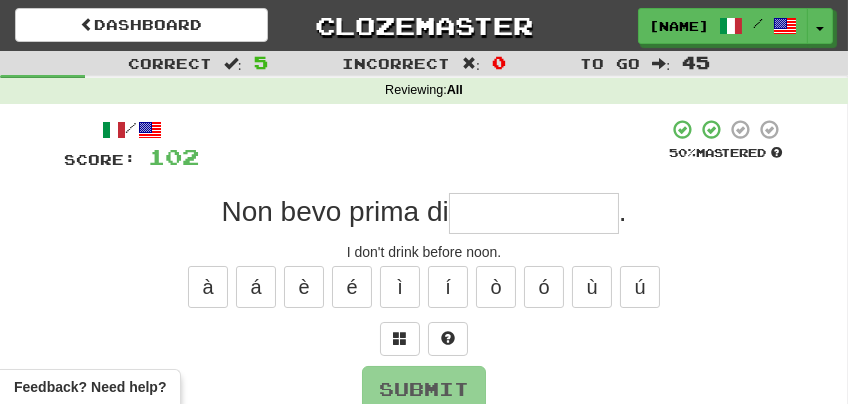 type on "*" 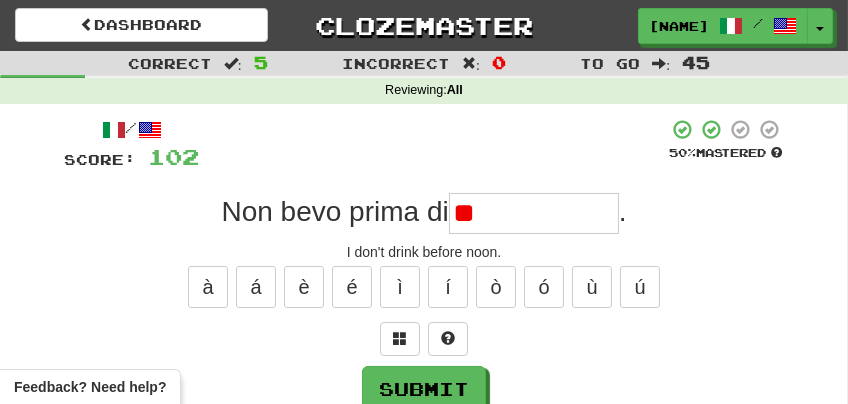 type on "*" 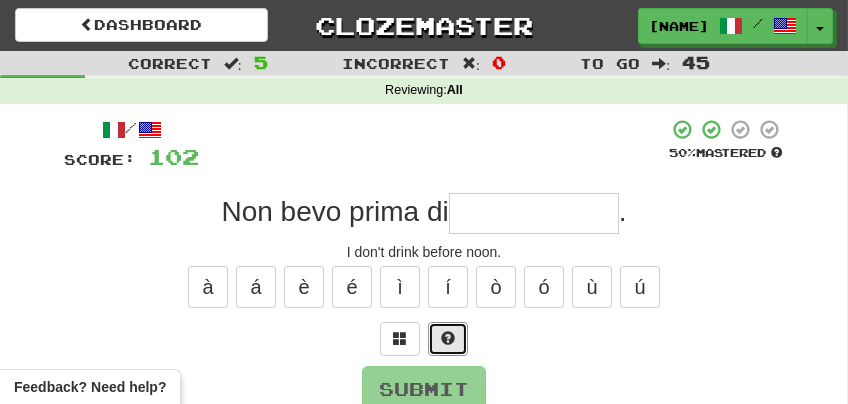 click at bounding box center [448, 339] 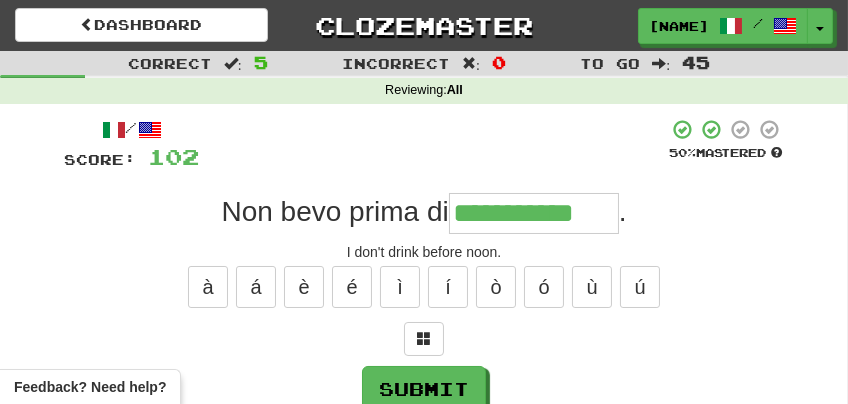 type on "**********" 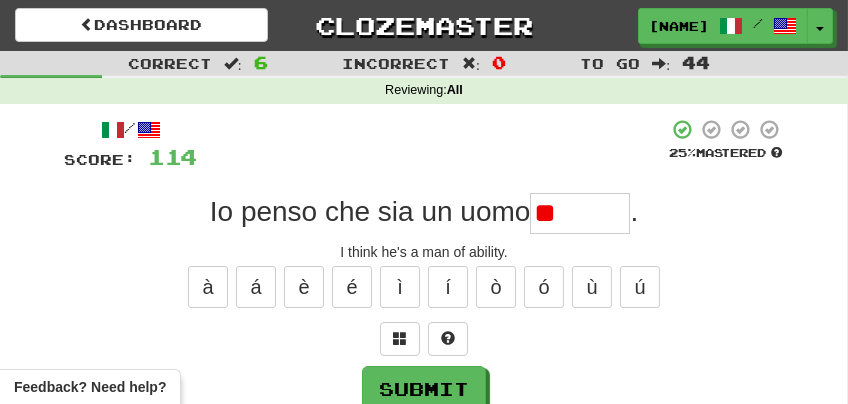 type on "*" 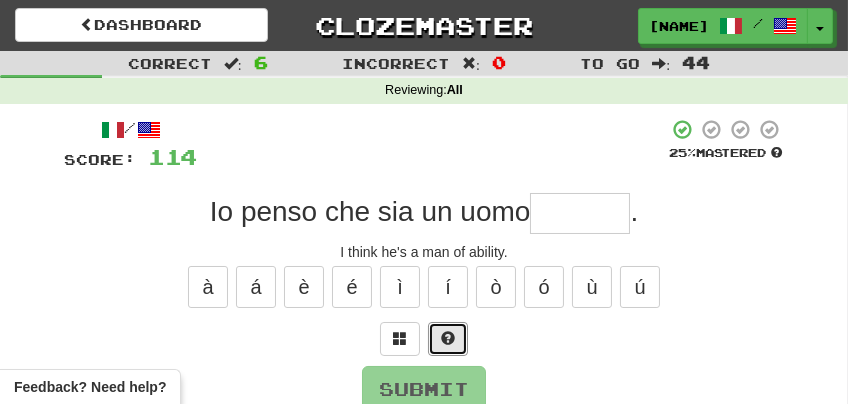 click at bounding box center (448, 339) 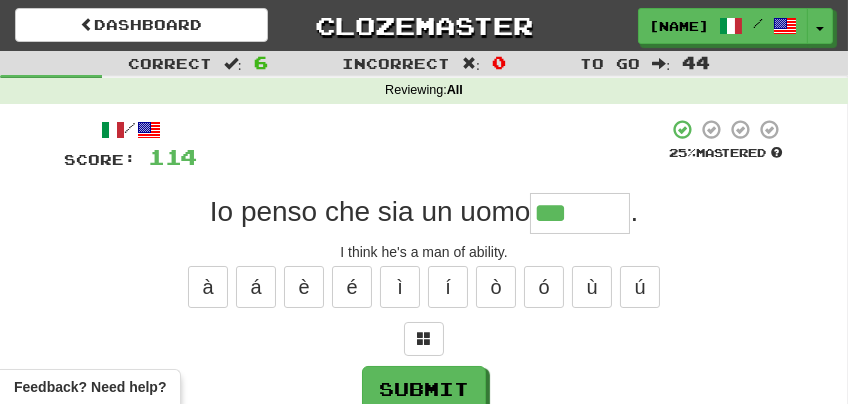 type on "******" 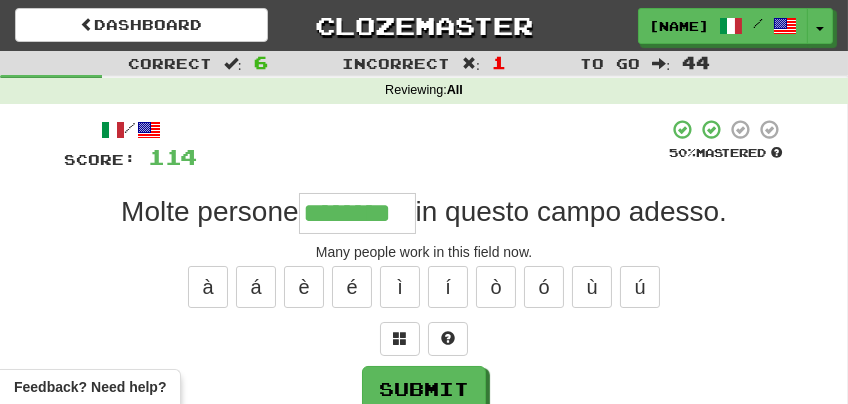 type on "********" 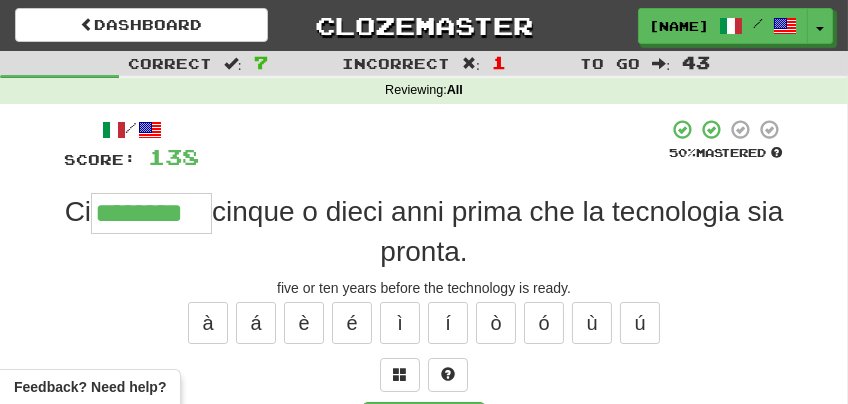 type on "********" 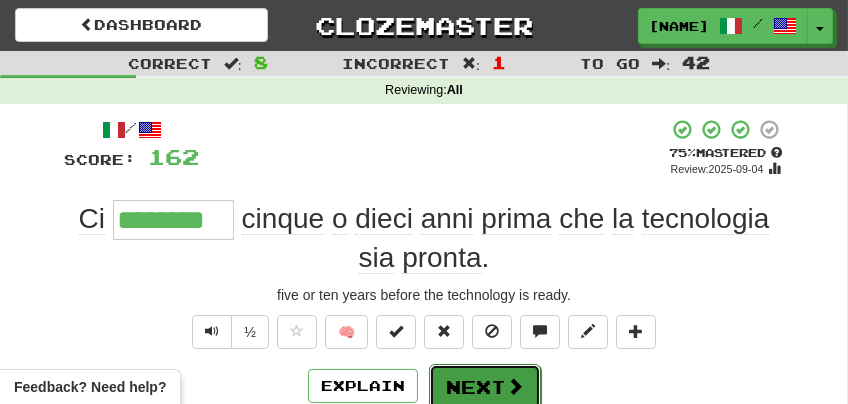 click on "Next" at bounding box center [485, 387] 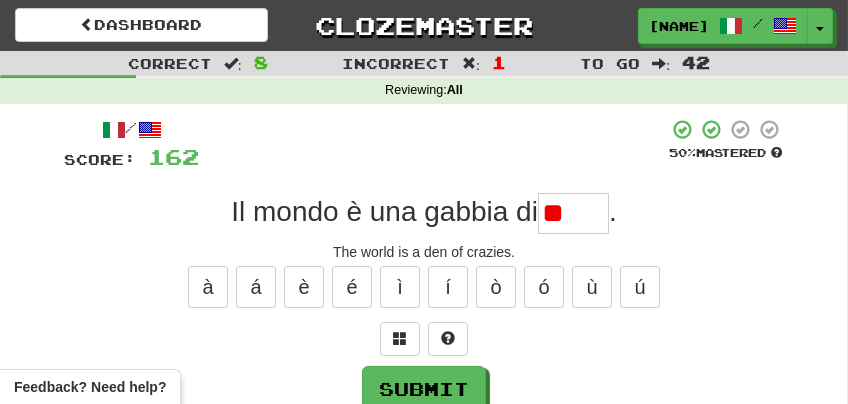type on "*" 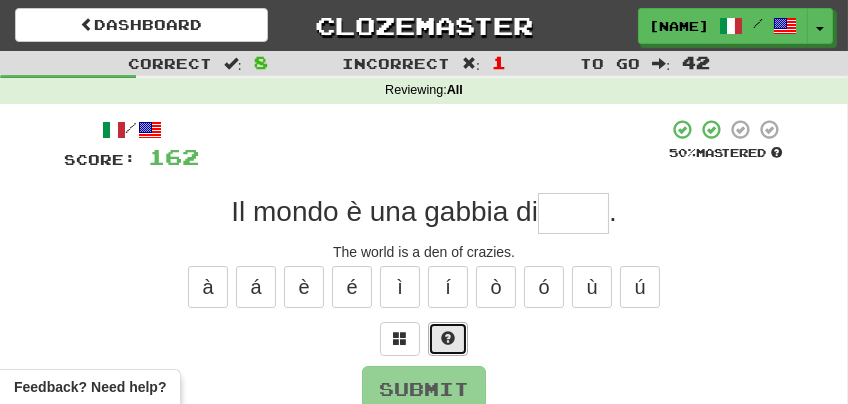 click at bounding box center [448, 339] 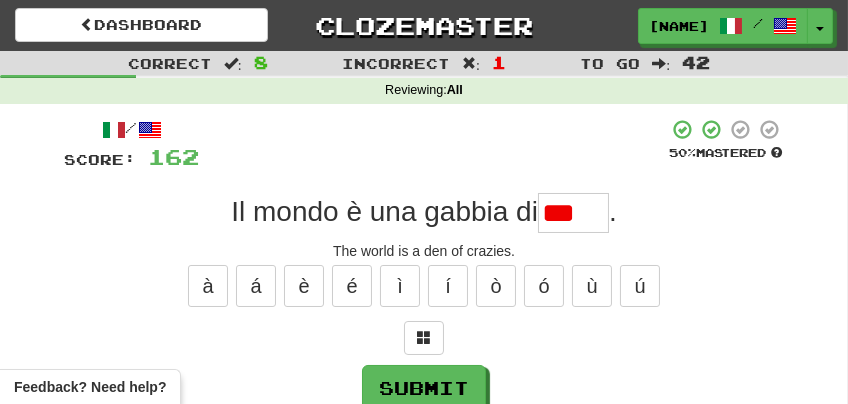 scroll, scrollTop: 0, scrollLeft: 0, axis: both 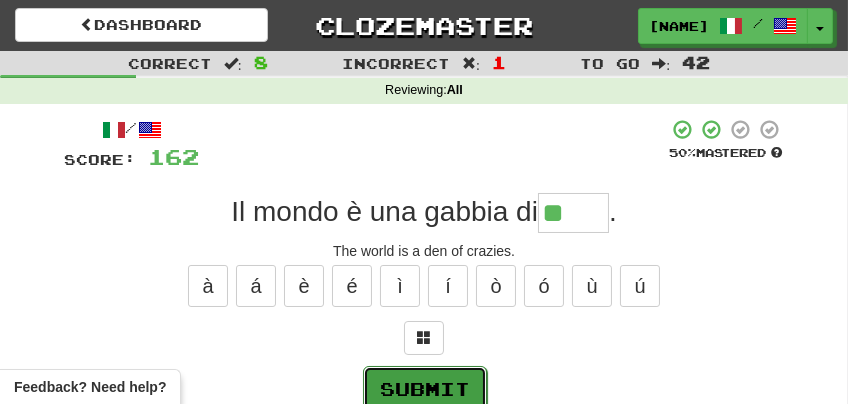 click on "Submit" at bounding box center [425, 389] 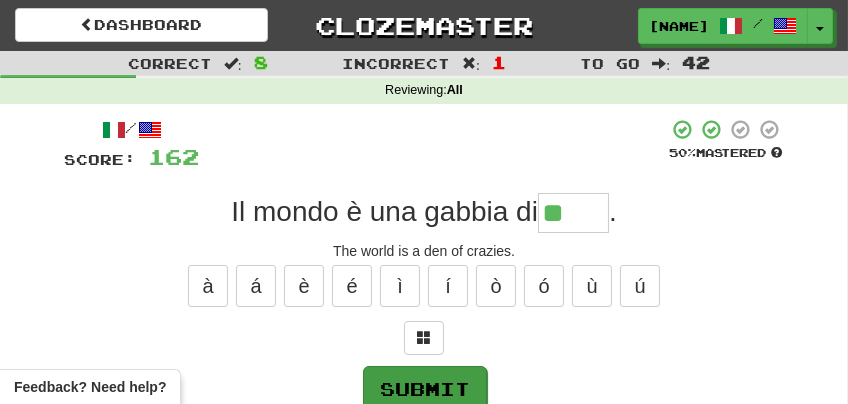 type on "*****" 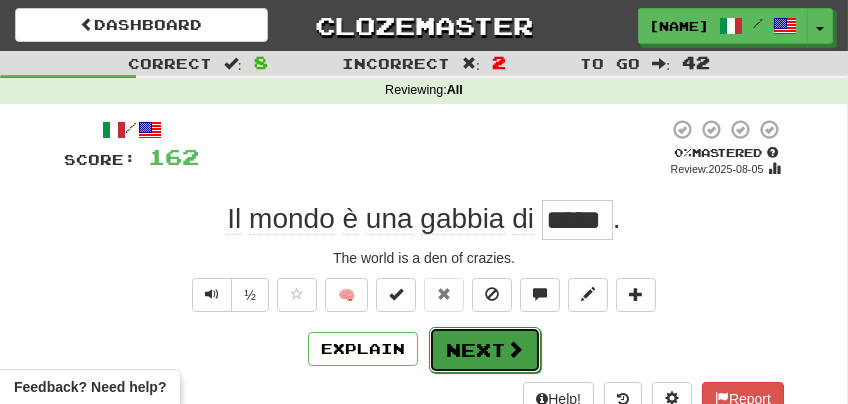 click on "Next" at bounding box center [485, 350] 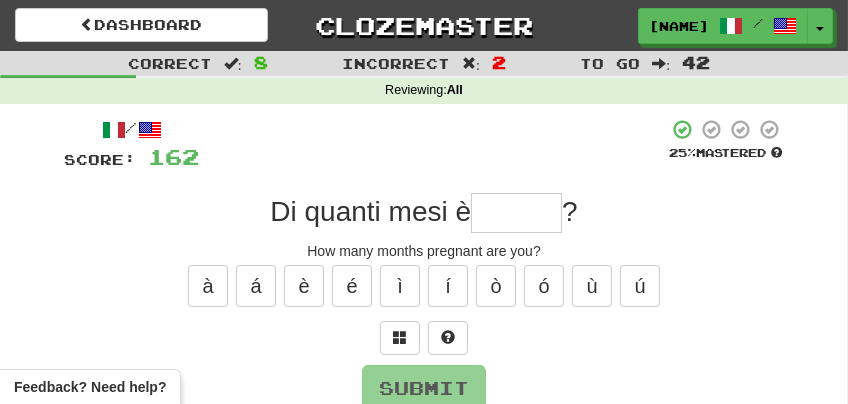 type on "*" 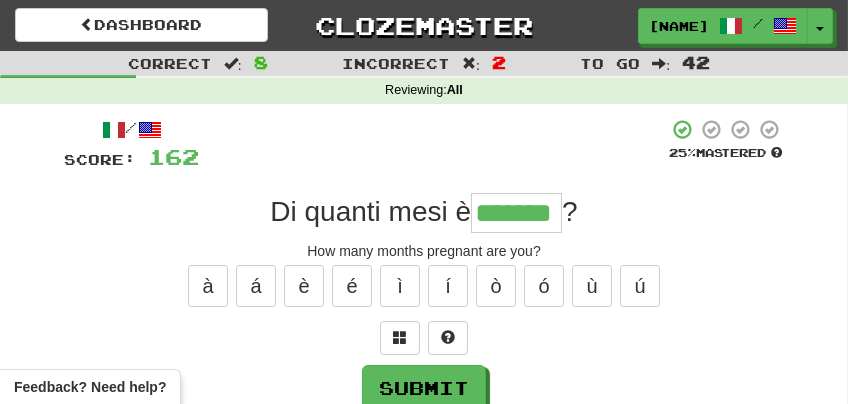 type on "*******" 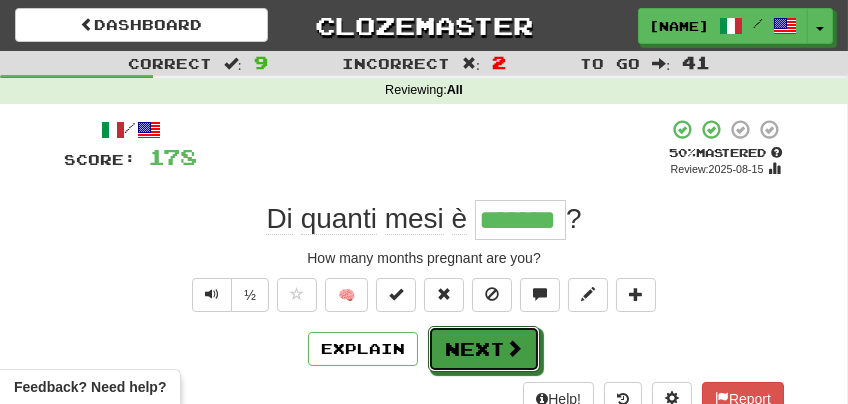 click on "Next" at bounding box center [484, 349] 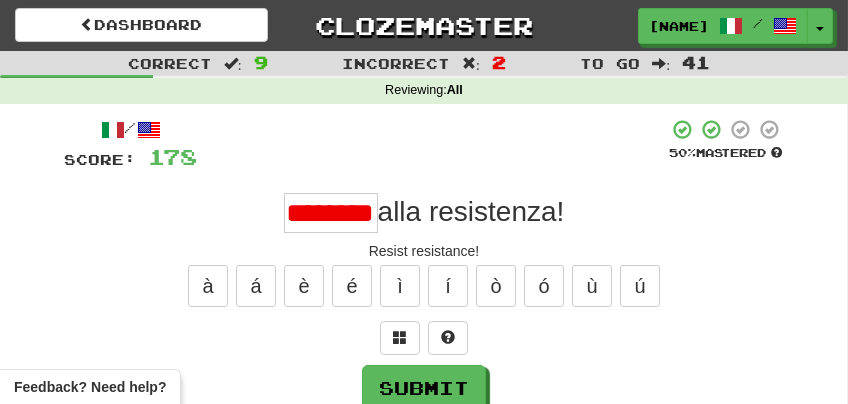 scroll, scrollTop: 0, scrollLeft: 0, axis: both 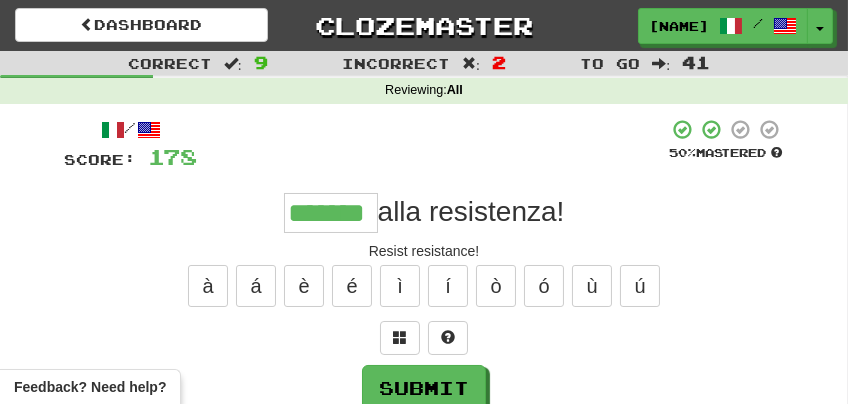 type on "*******" 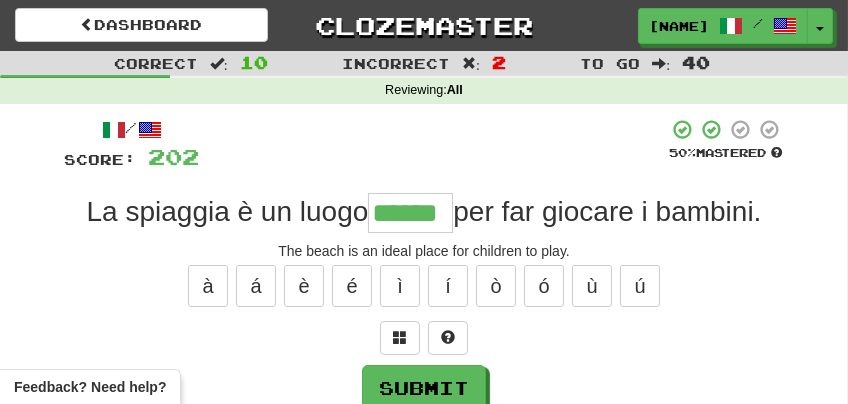 type on "******" 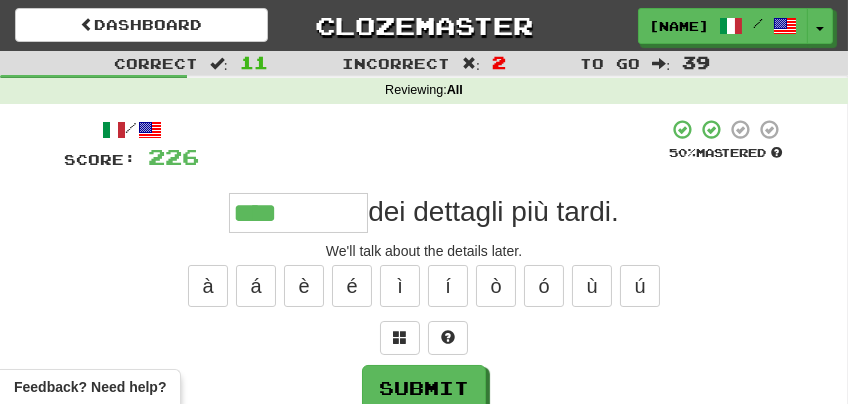 type on "*********" 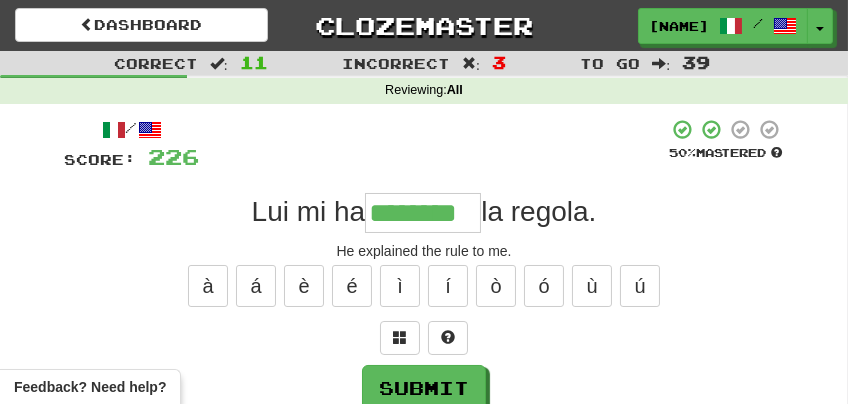 type on "********" 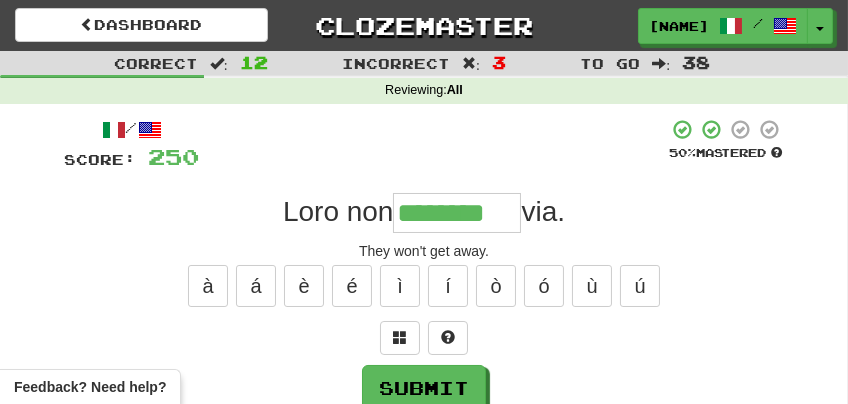 type on "********" 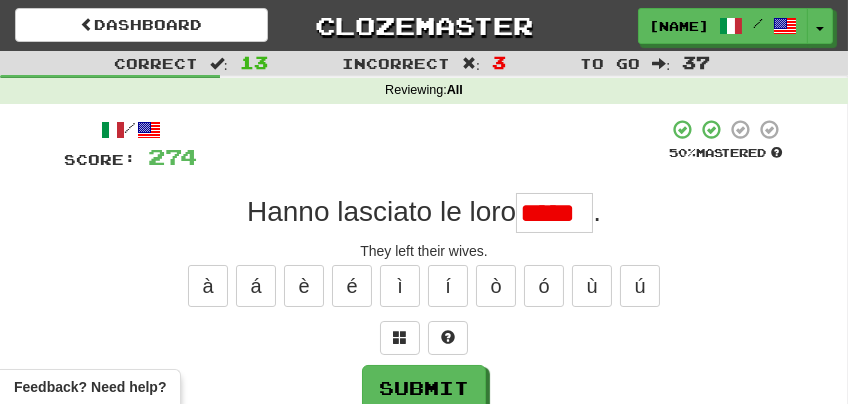 scroll, scrollTop: 0, scrollLeft: 0, axis: both 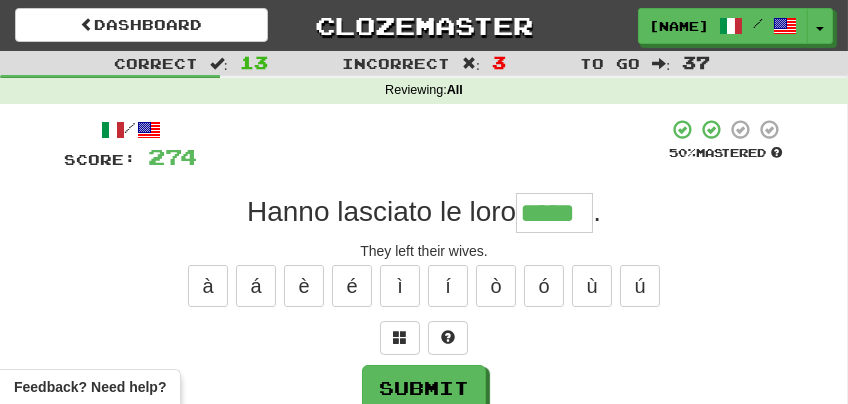 type on "*****" 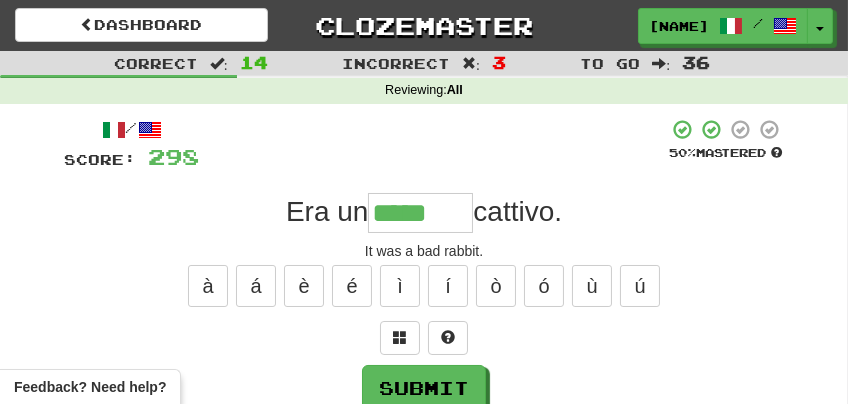 type on "********" 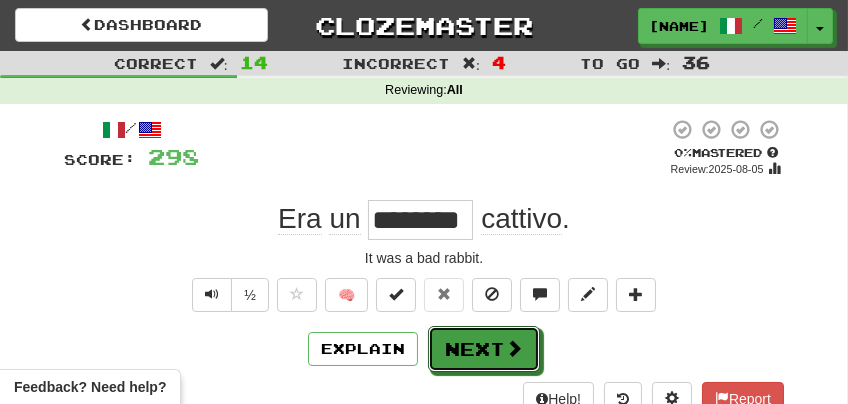 click on "Next" at bounding box center (484, 349) 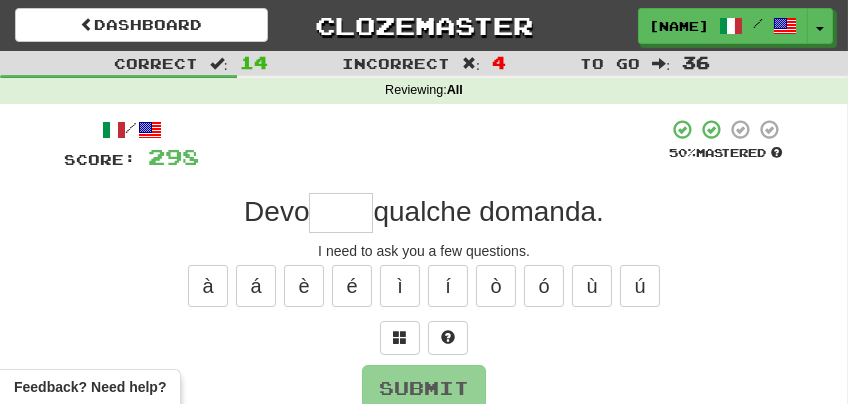 type on "*" 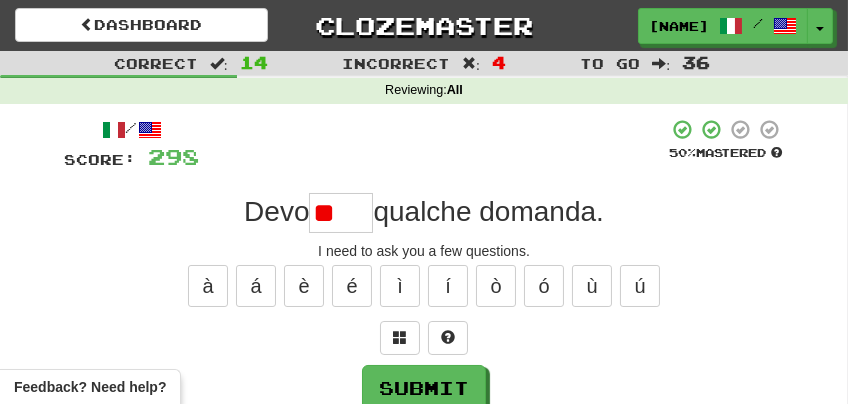 type on "*" 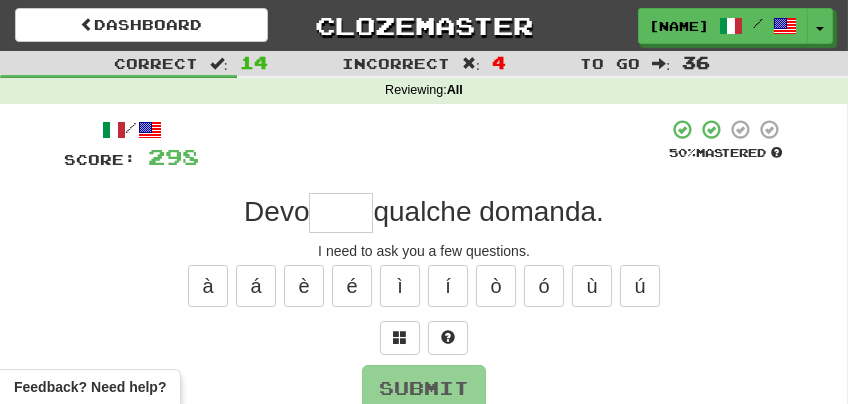 type on "*" 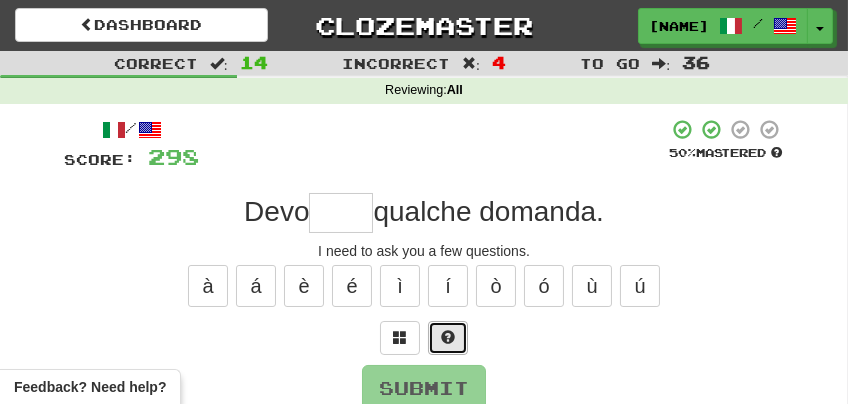 click at bounding box center [448, 338] 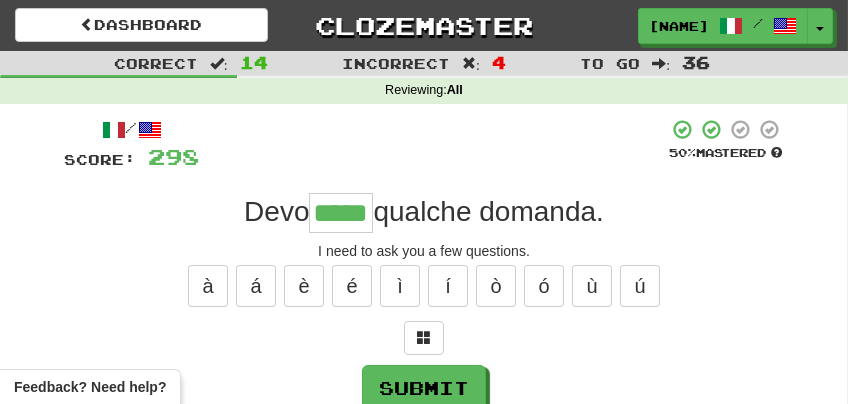 type on "*****" 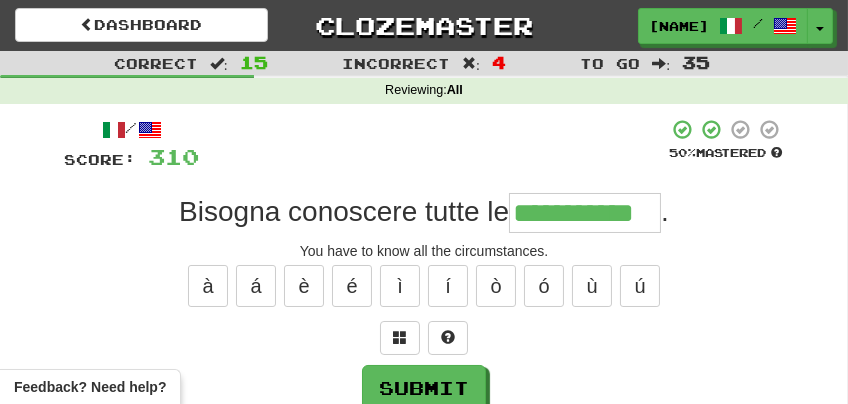 type on "**********" 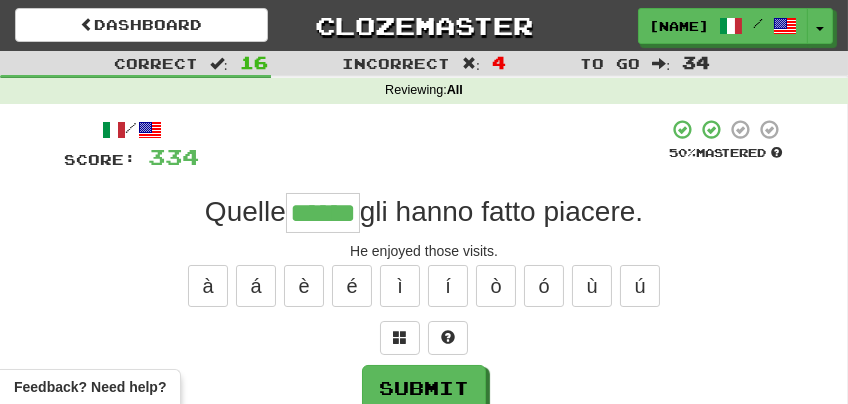 type on "******" 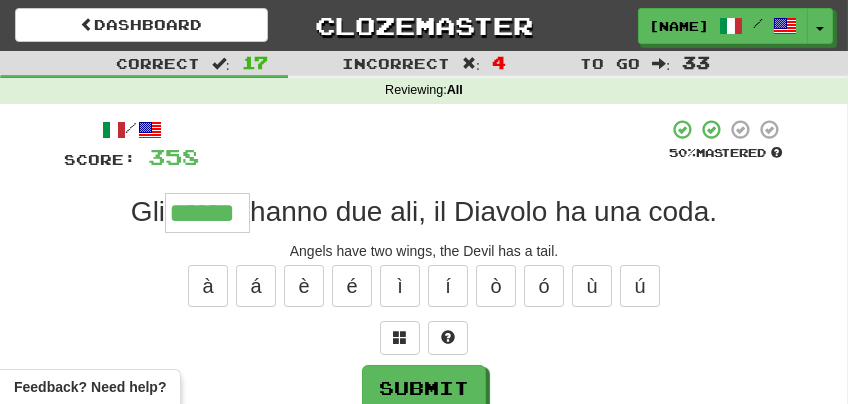 type on "******" 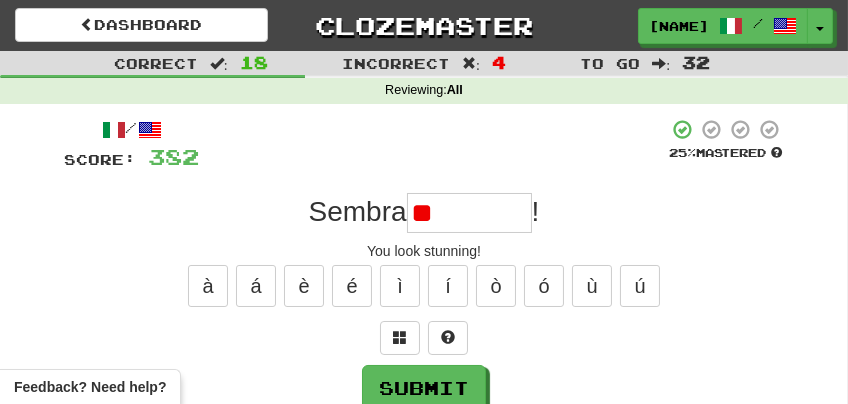 type on "********" 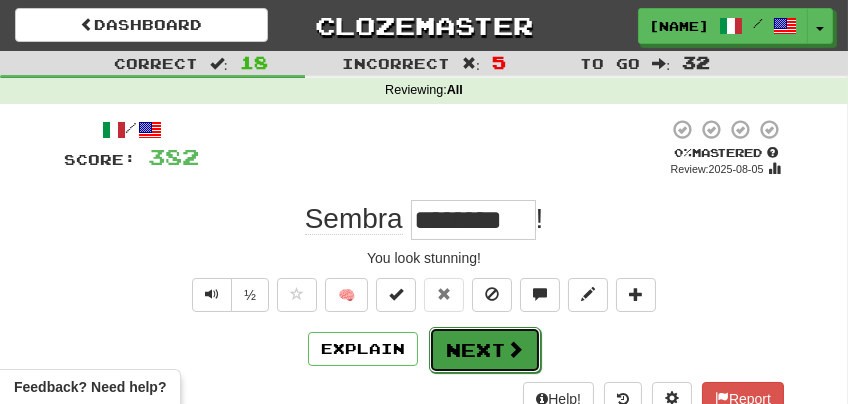 click on "Next" at bounding box center [485, 350] 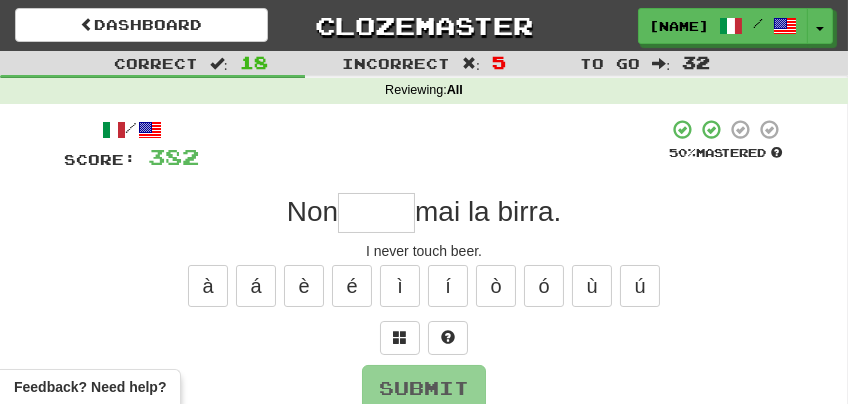 type on "*" 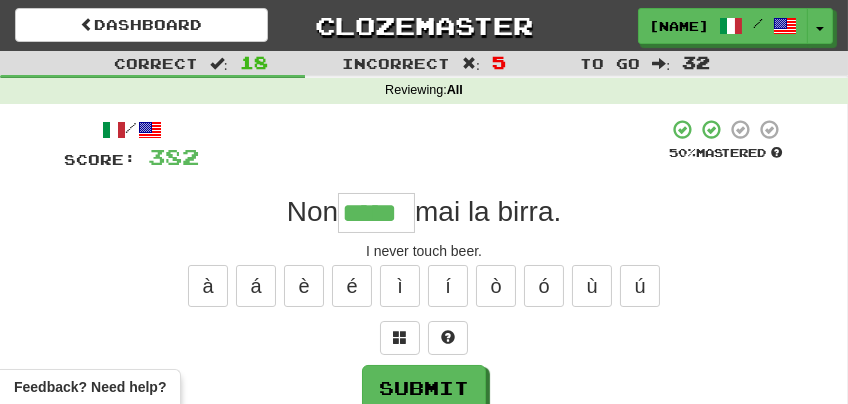 type on "*****" 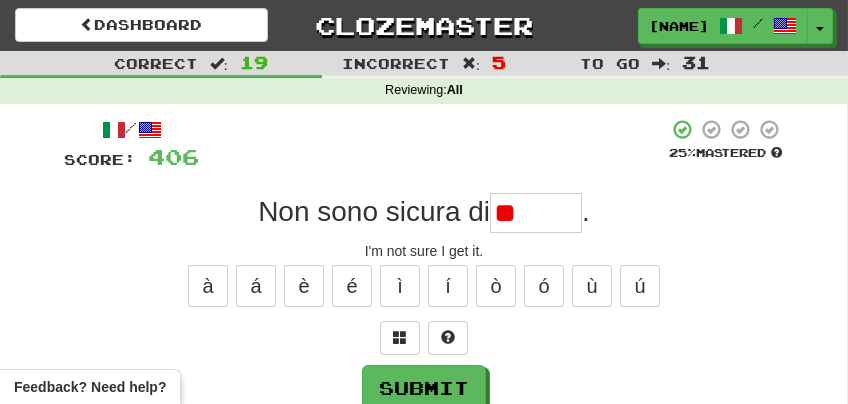 type on "*" 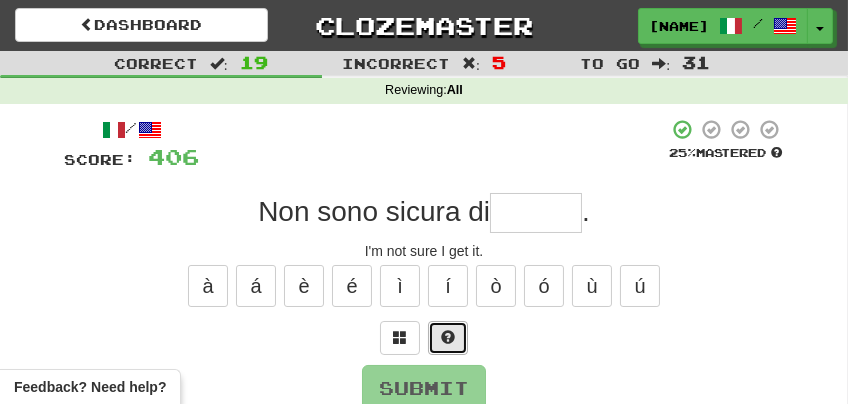 click at bounding box center (448, 338) 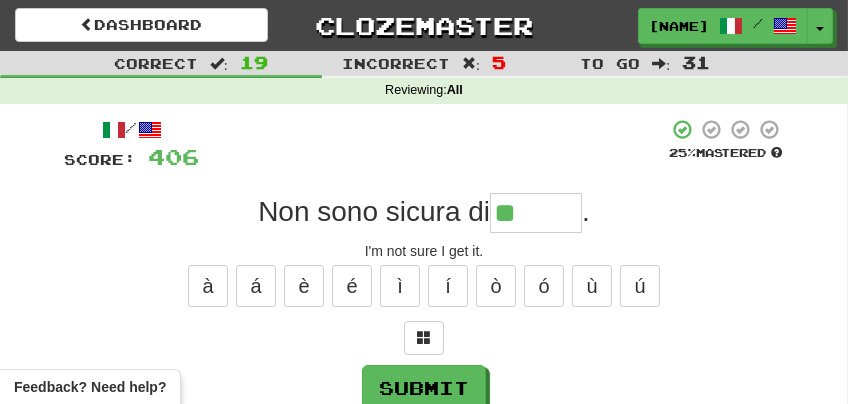 type on "*******" 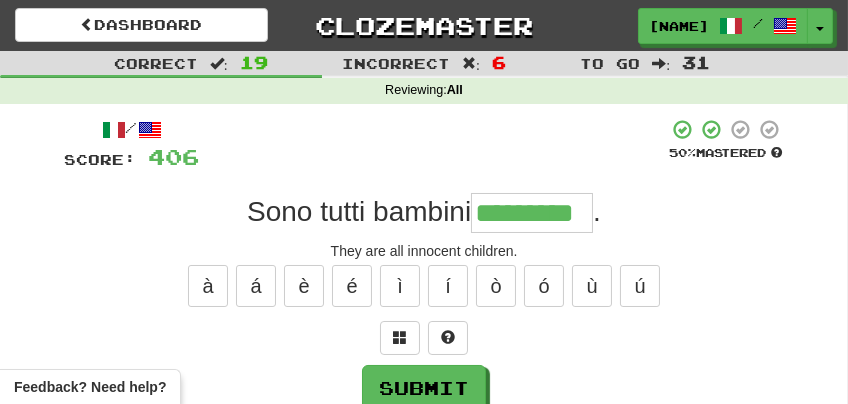 type on "*********" 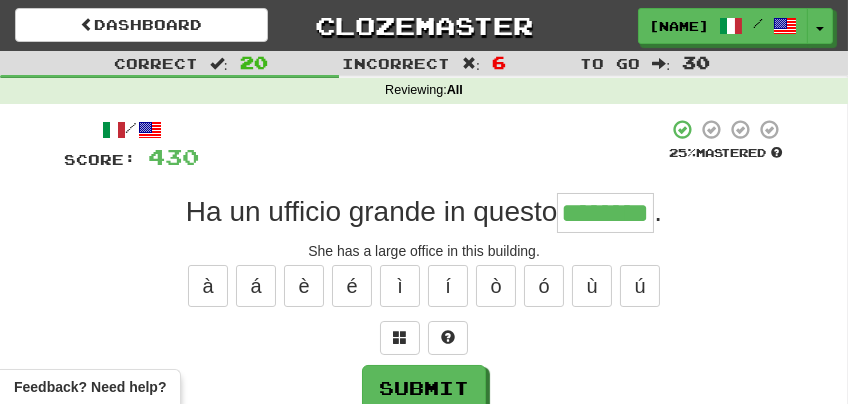 type on "********" 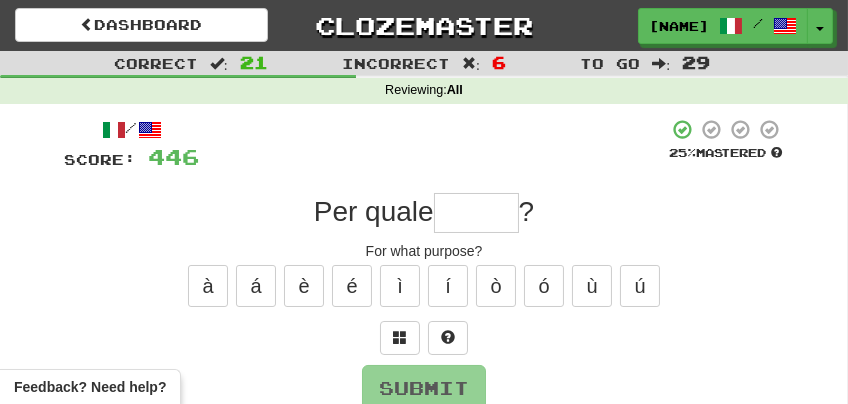 type on "*" 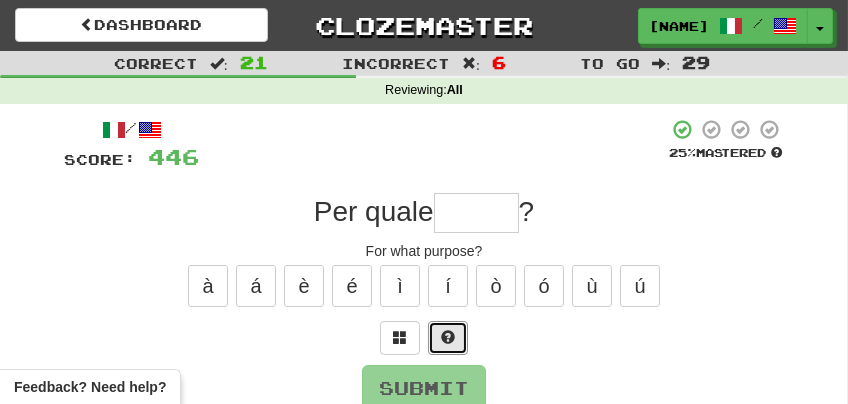 click at bounding box center (448, 338) 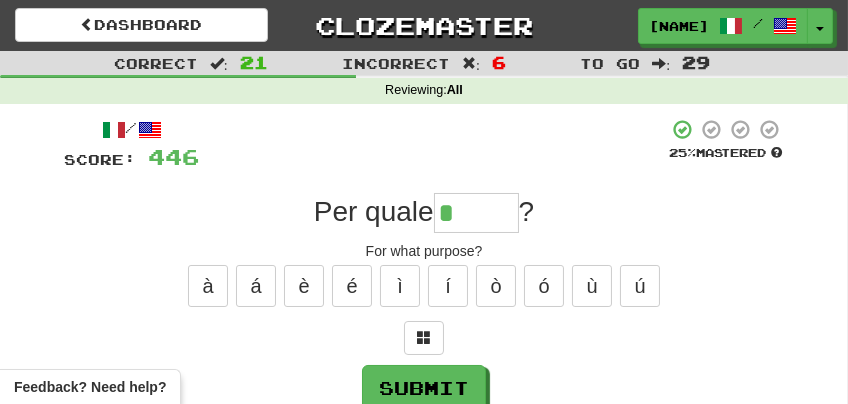 type on "*****" 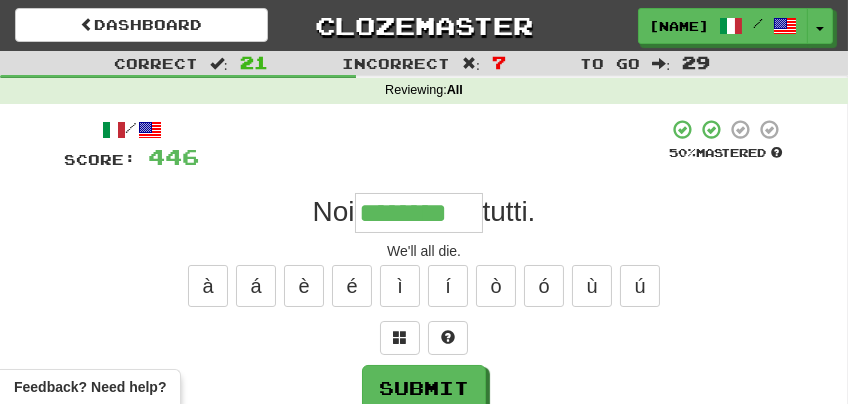 type on "********" 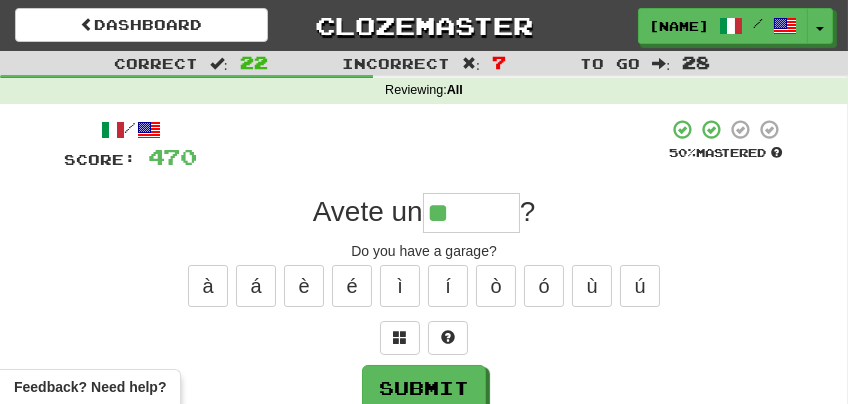 type on "******" 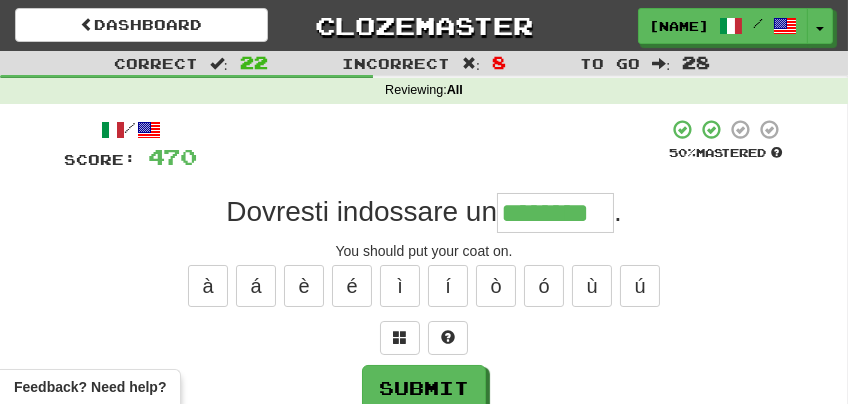 type on "********" 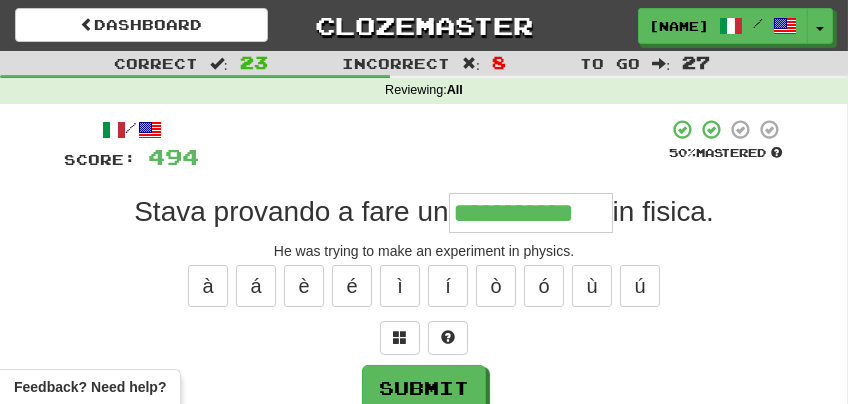 type on "**********" 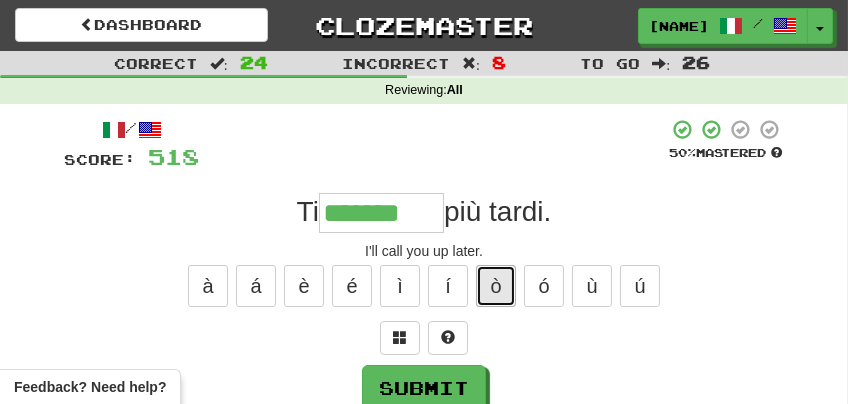 click on "ò" at bounding box center [496, 286] 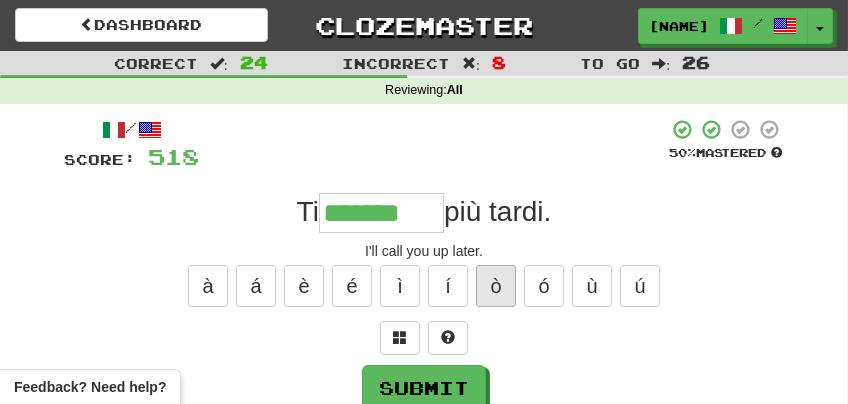 type on "********" 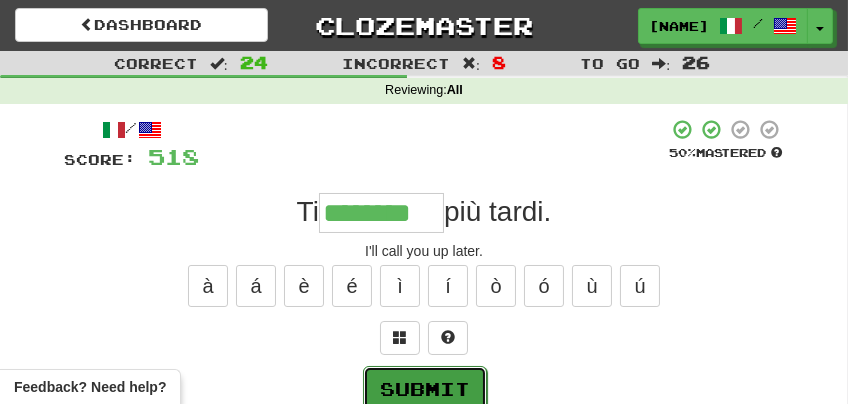 click on "Submit" at bounding box center (425, 389) 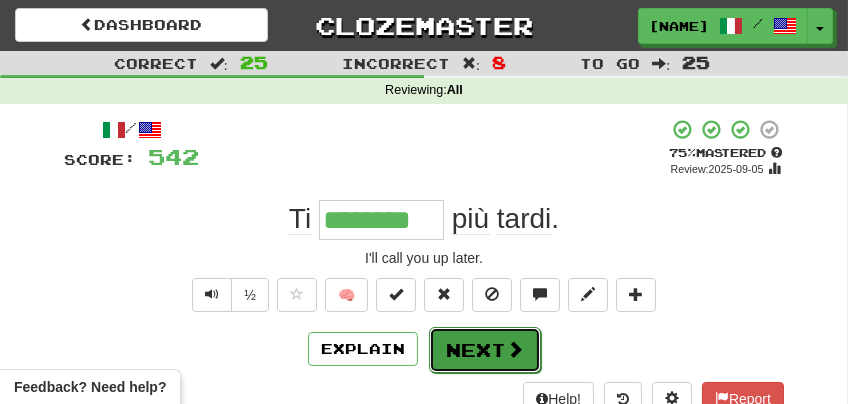 click on "Next" at bounding box center [485, 350] 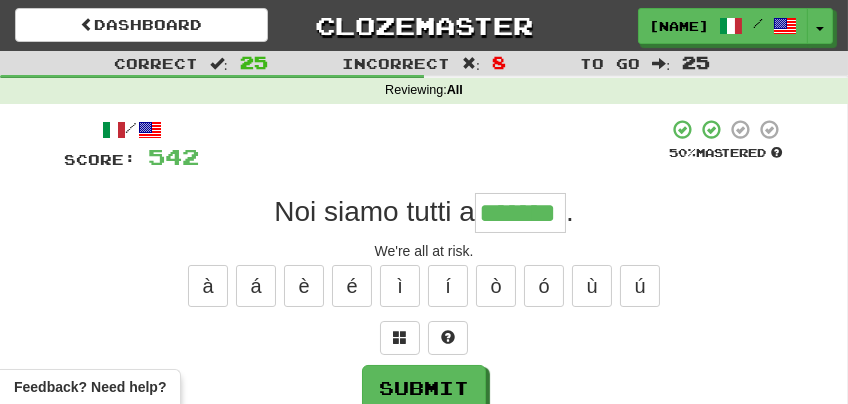 type on "*******" 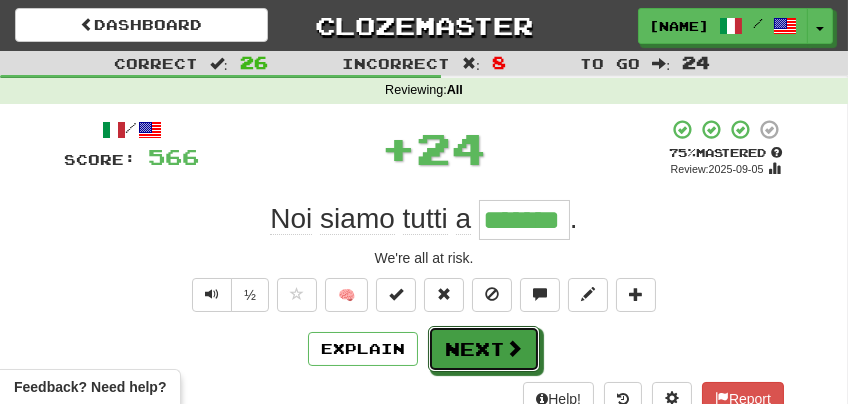 click on "Next" at bounding box center [484, 349] 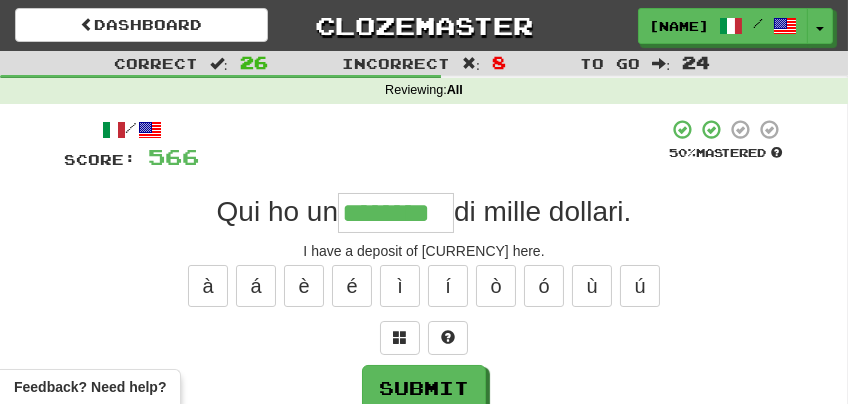 type on "********" 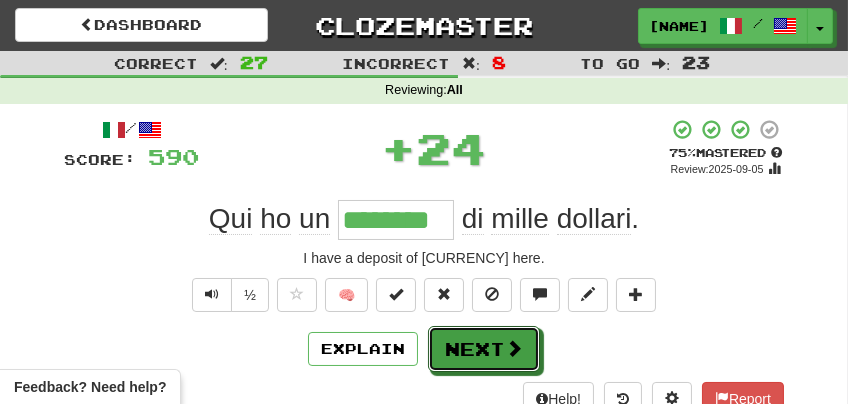 click on "Next" at bounding box center (484, 349) 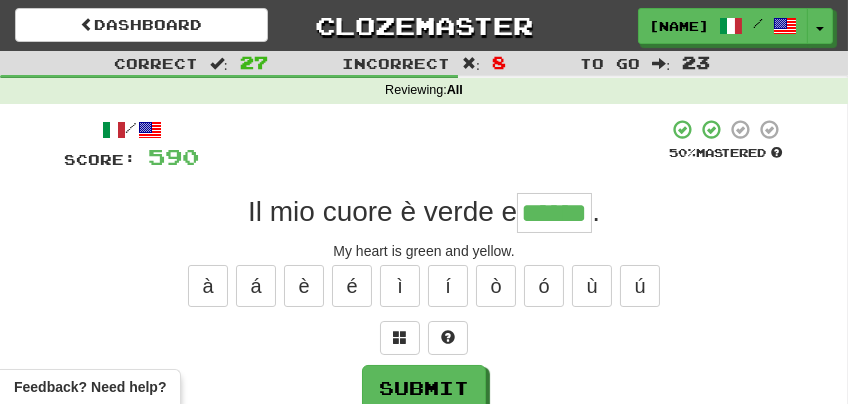 type on "******" 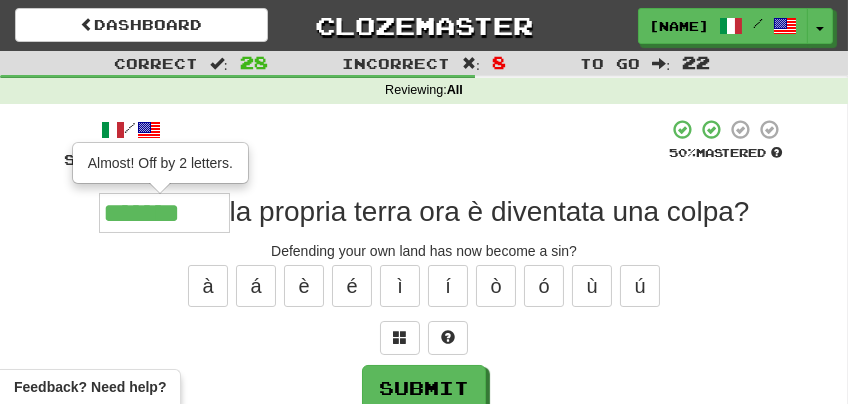 type on "*********" 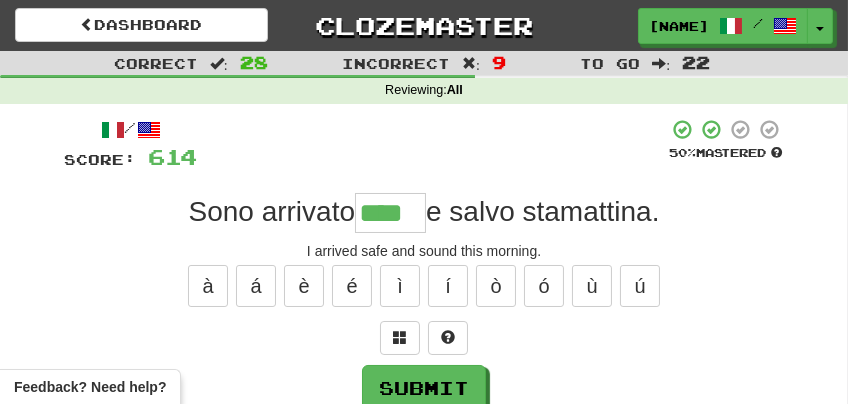 type on "****" 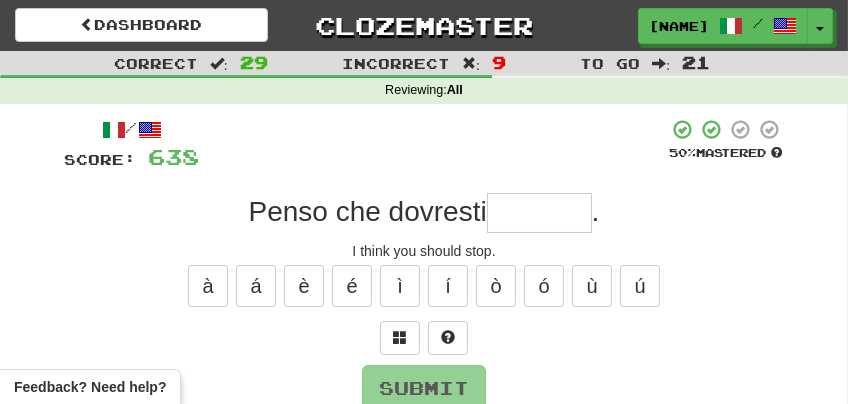 type on "*" 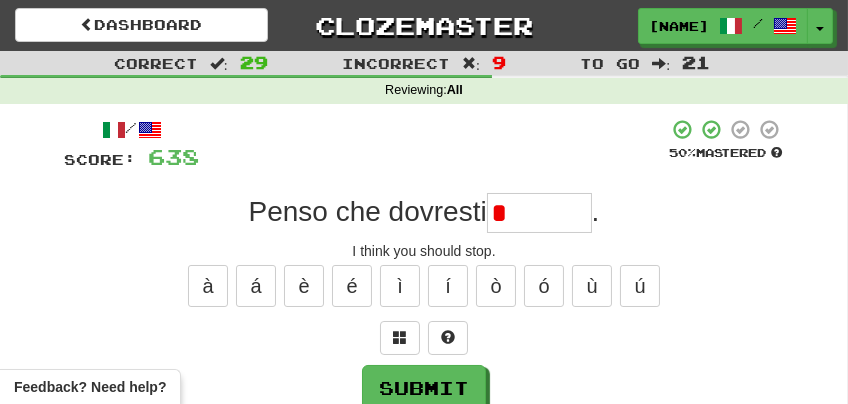 type 